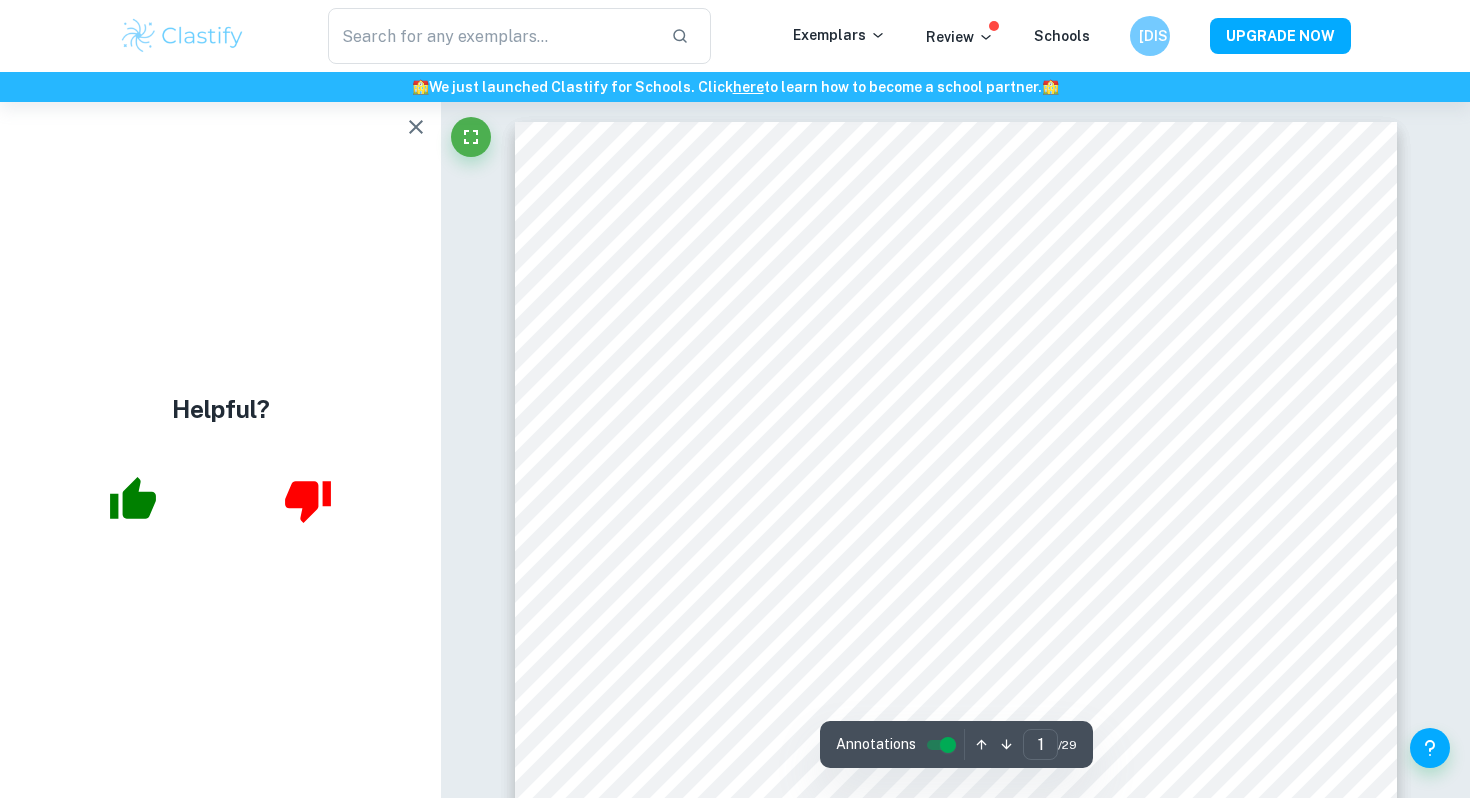 scroll, scrollTop: 0, scrollLeft: 0, axis: both 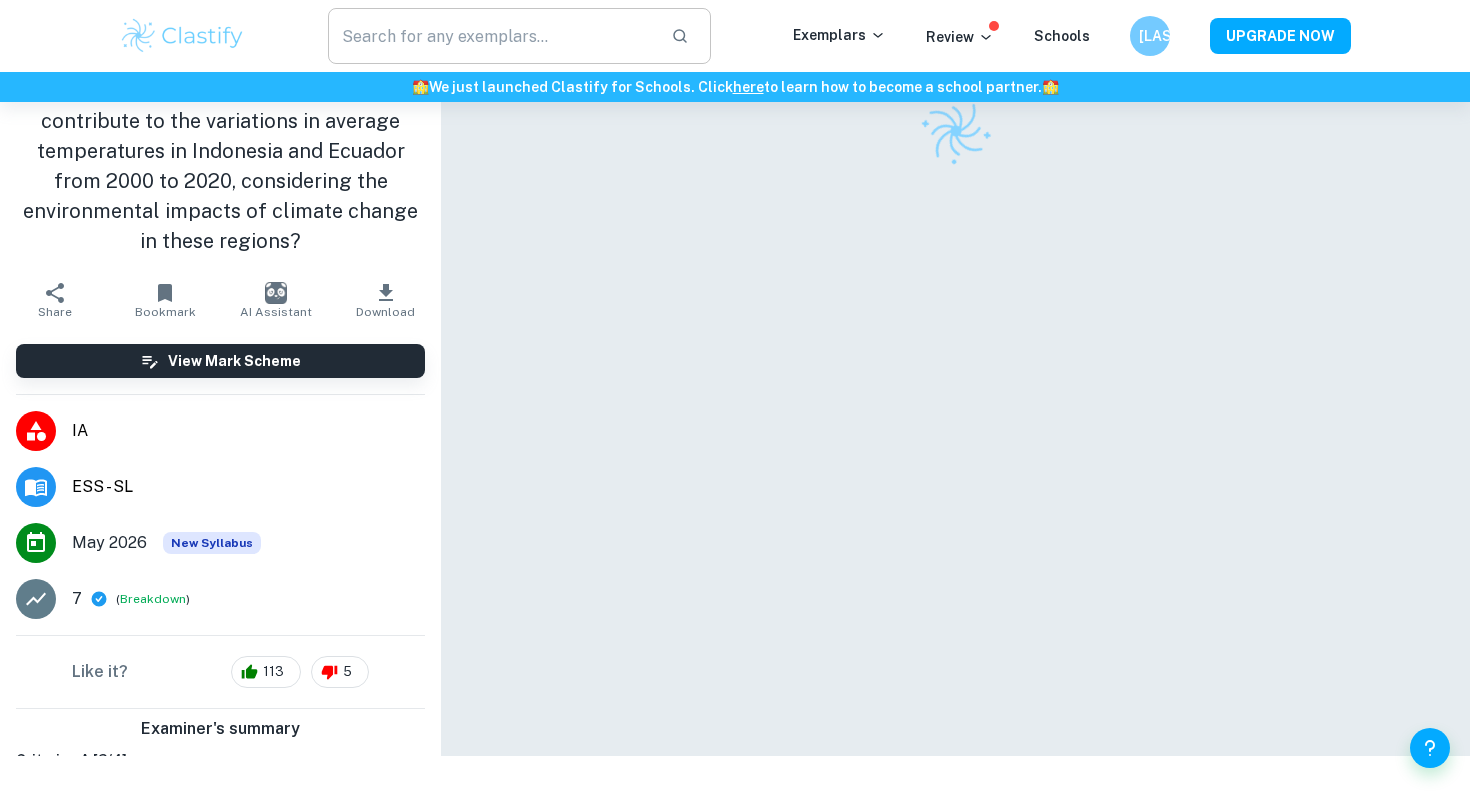 click at bounding box center [491, 36] 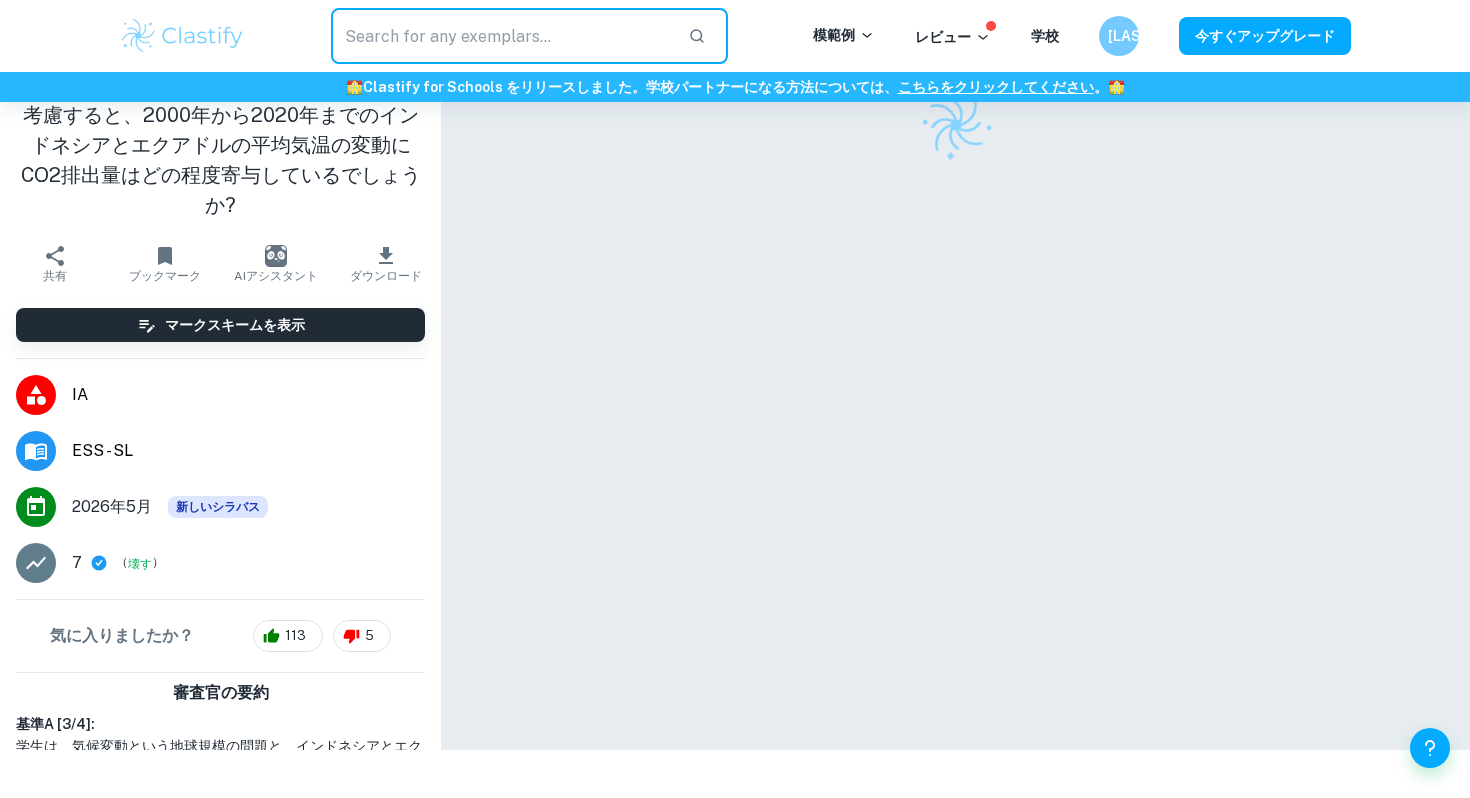paste on "multiple regression line" 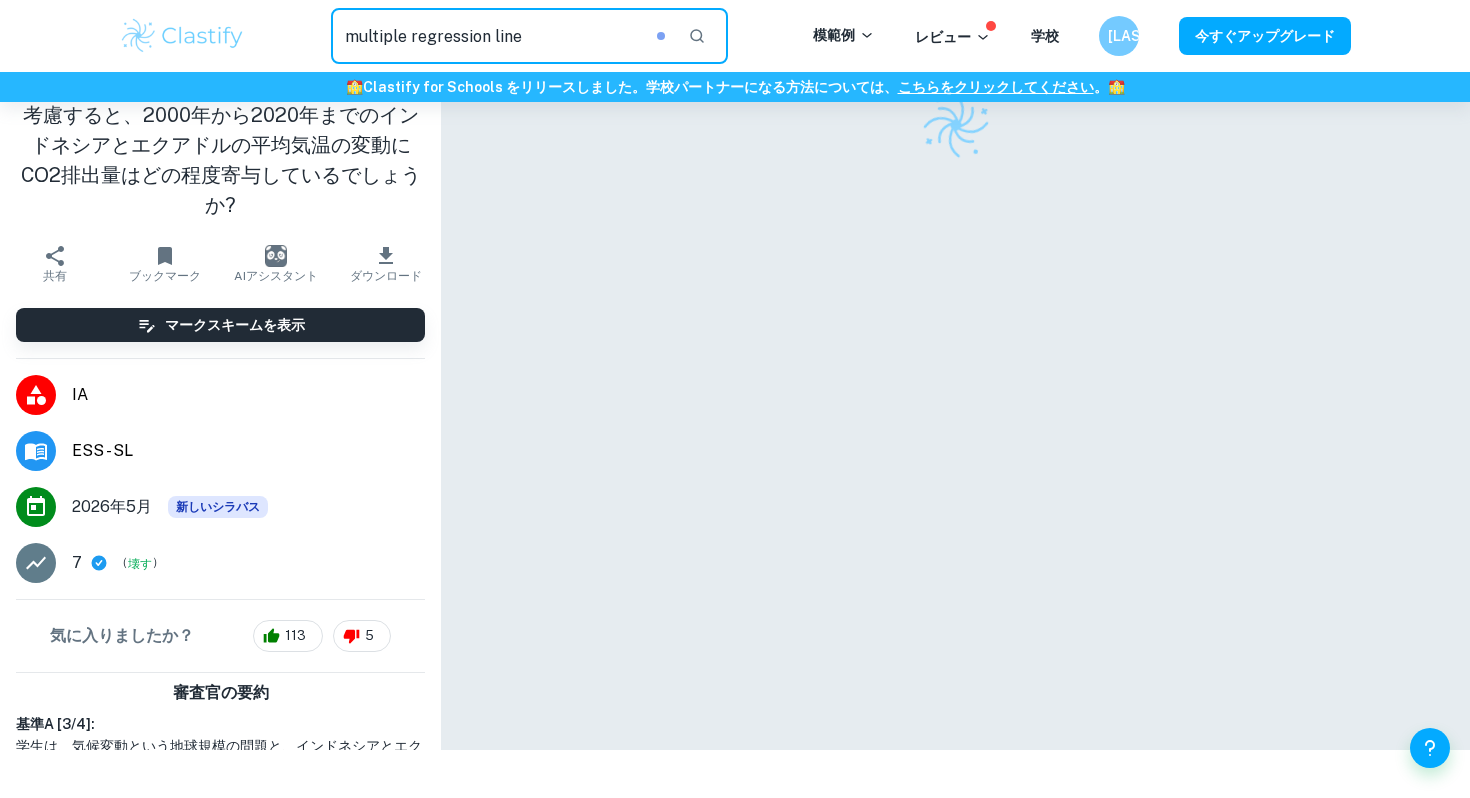 type on "multiple regression line" 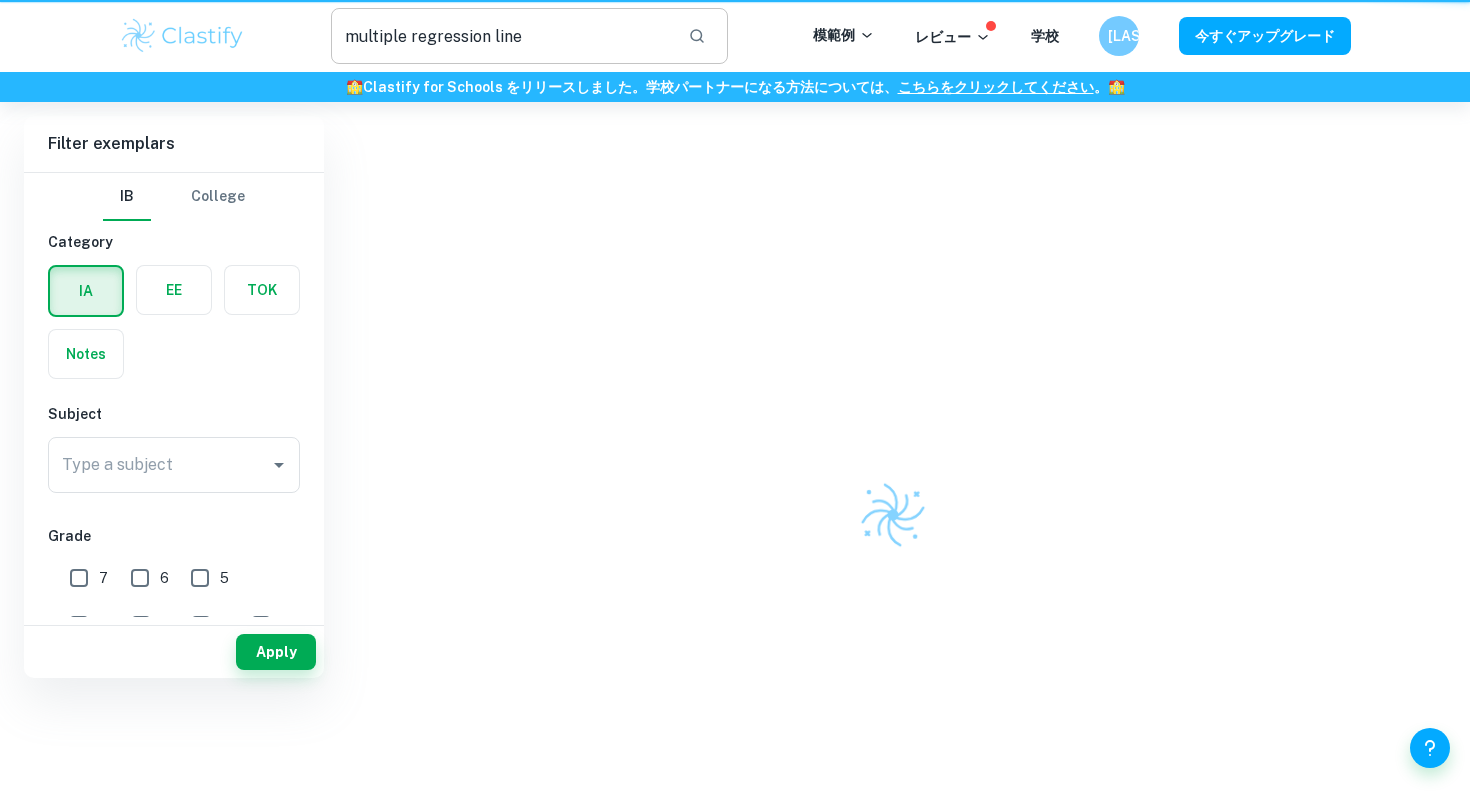 scroll, scrollTop: 0, scrollLeft: 0, axis: both 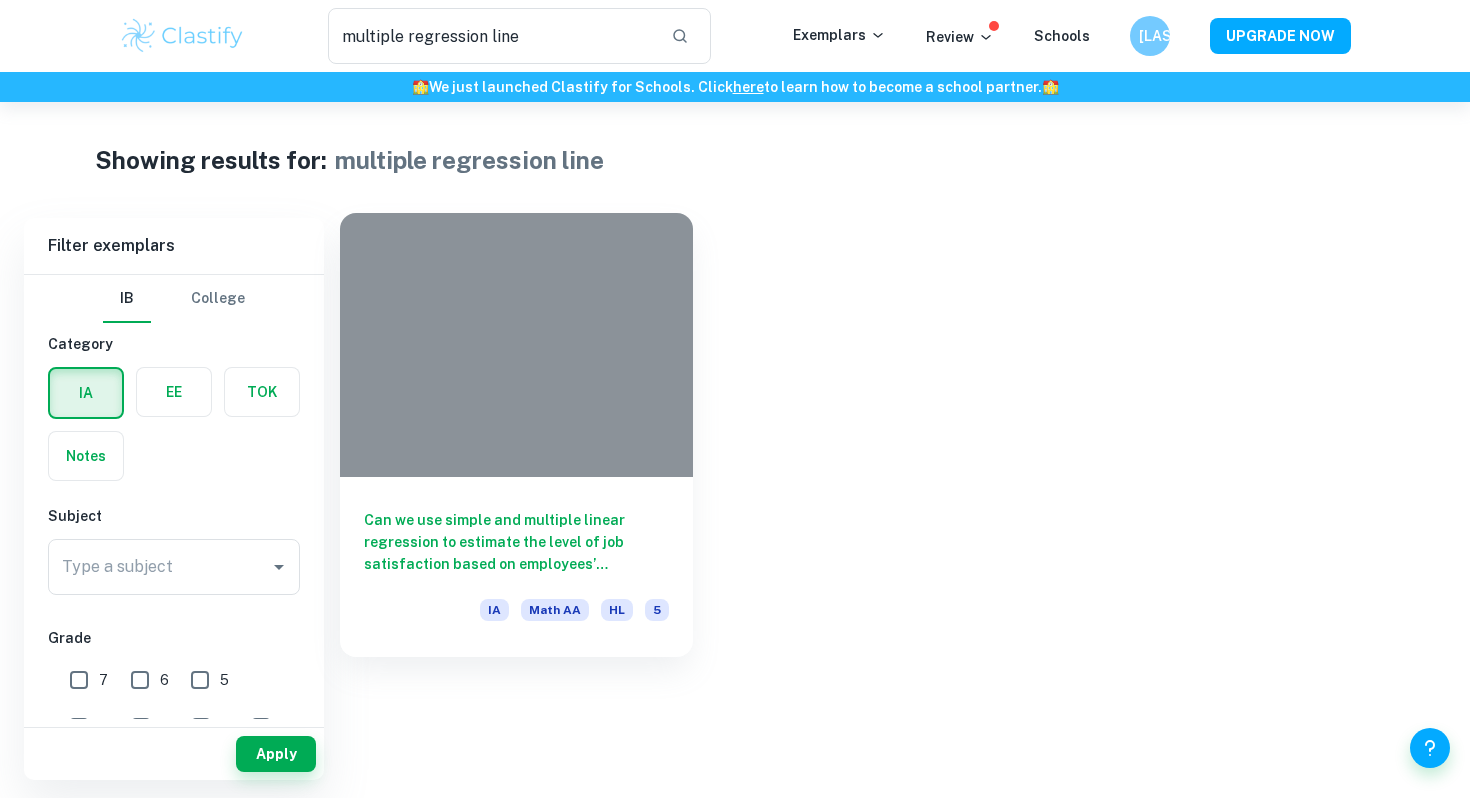 click on "Can we use simple and multiple linear regression to estimate the level of job satisfaction based on employees’ personality traits?" at bounding box center (516, 542) 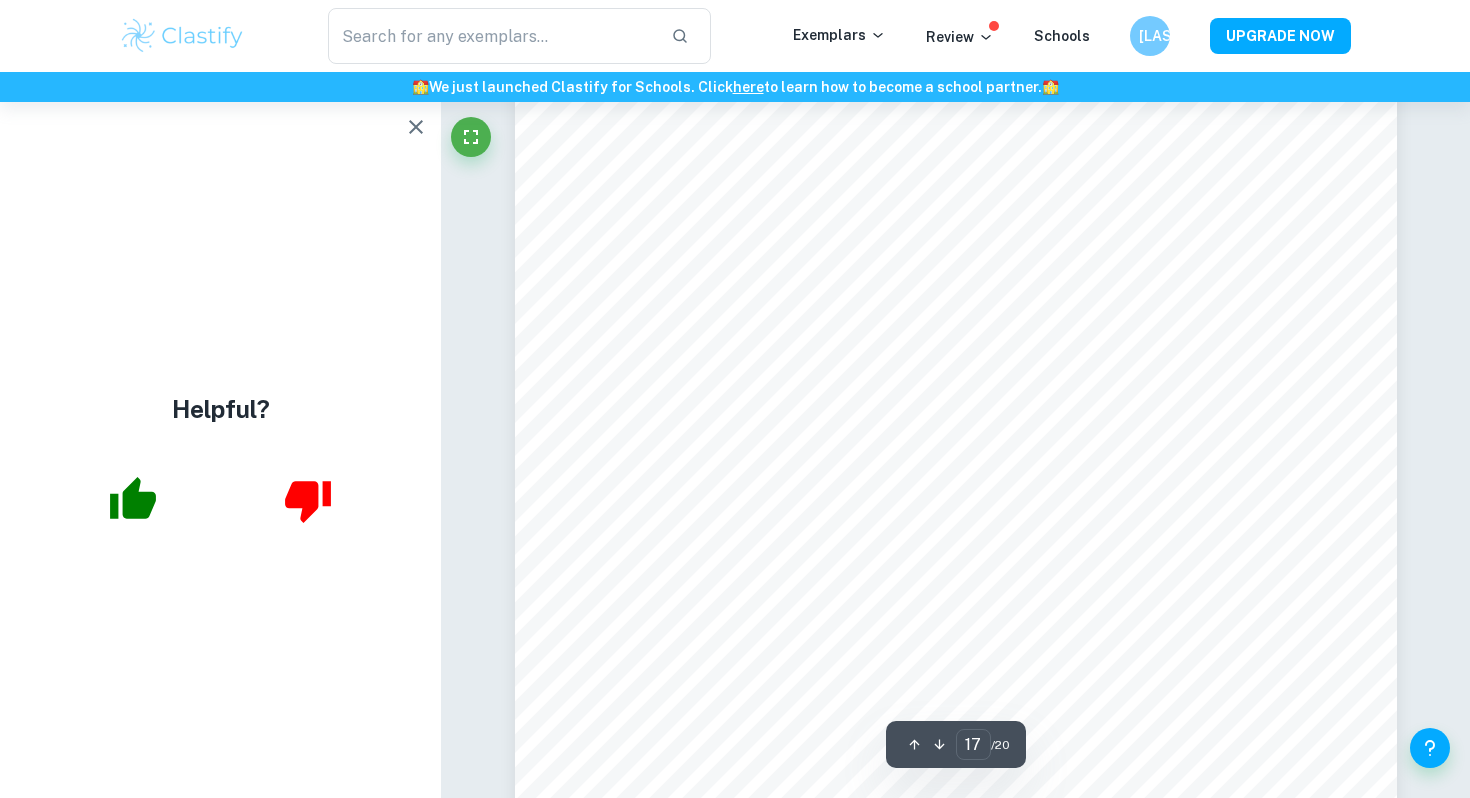 scroll, scrollTop: 20745, scrollLeft: 0, axis: vertical 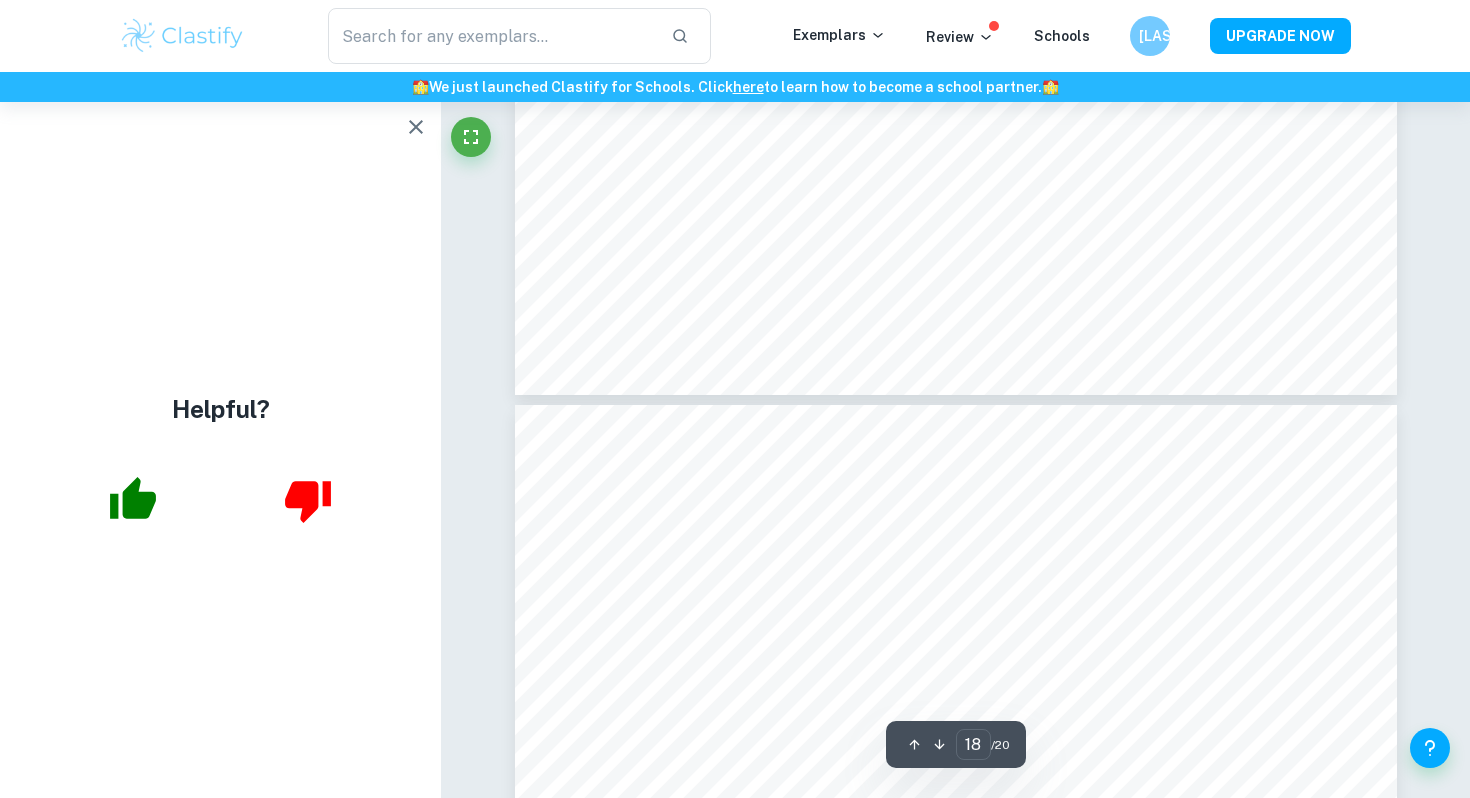 type on "19" 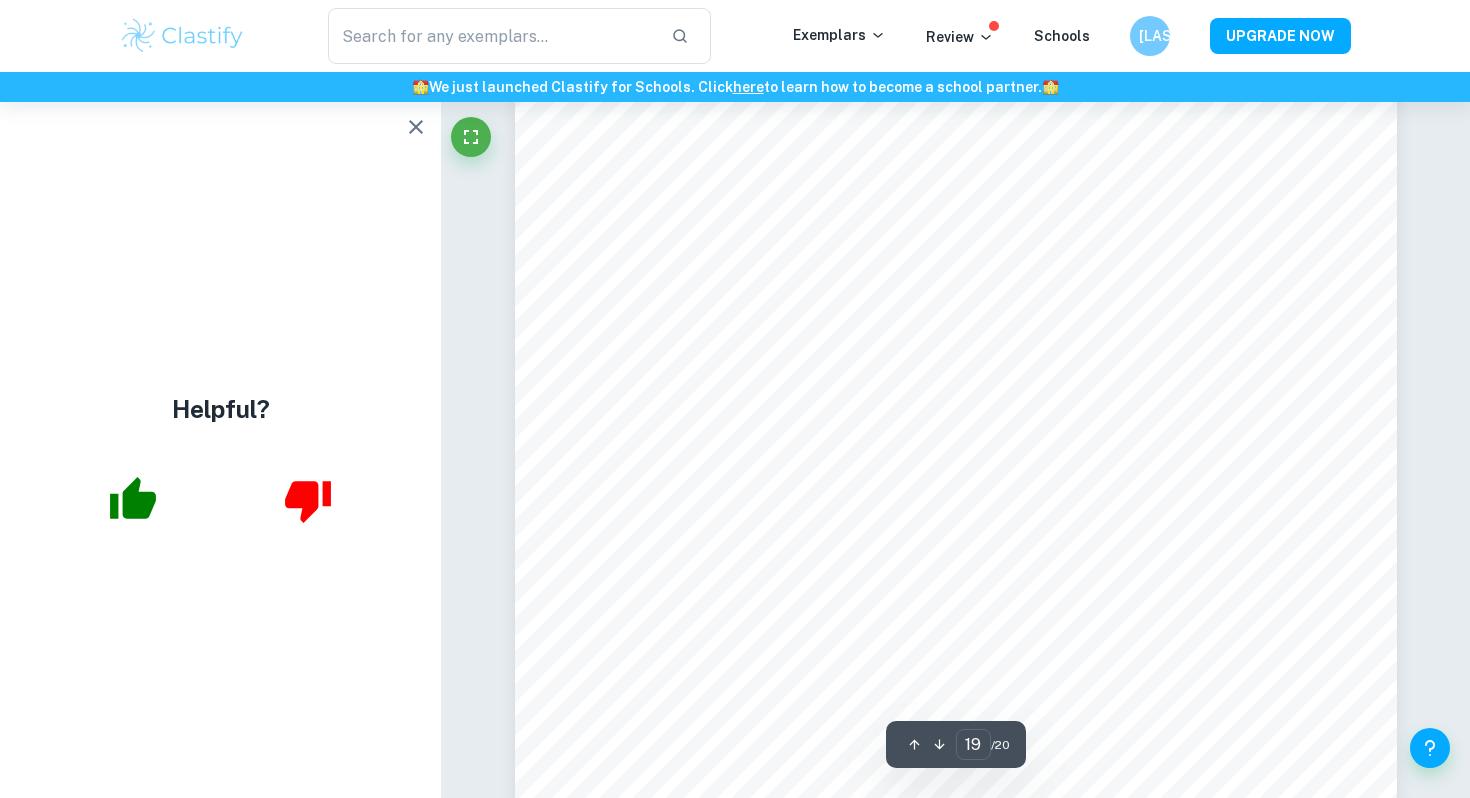 scroll, scrollTop: 23691, scrollLeft: 0, axis: vertical 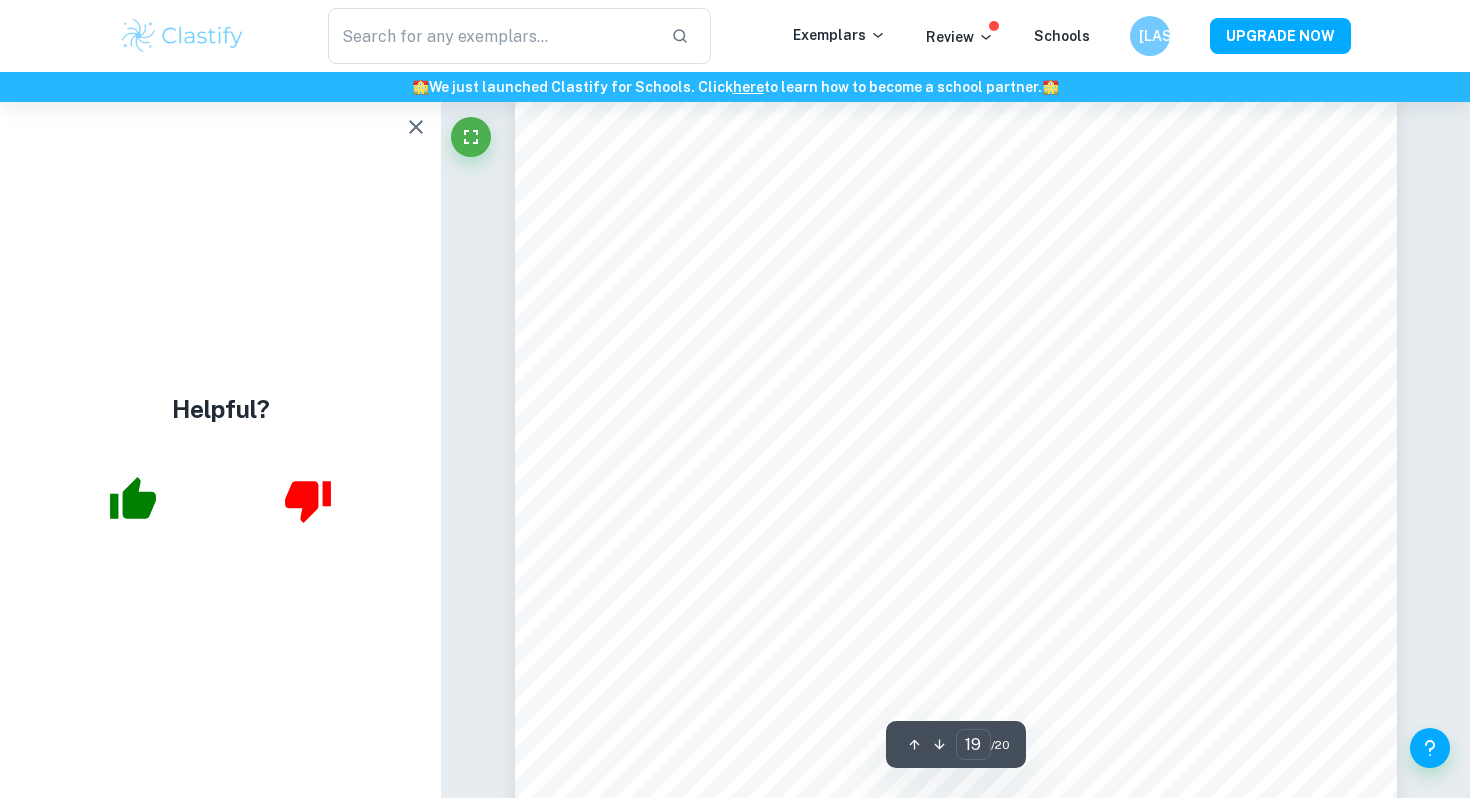 click 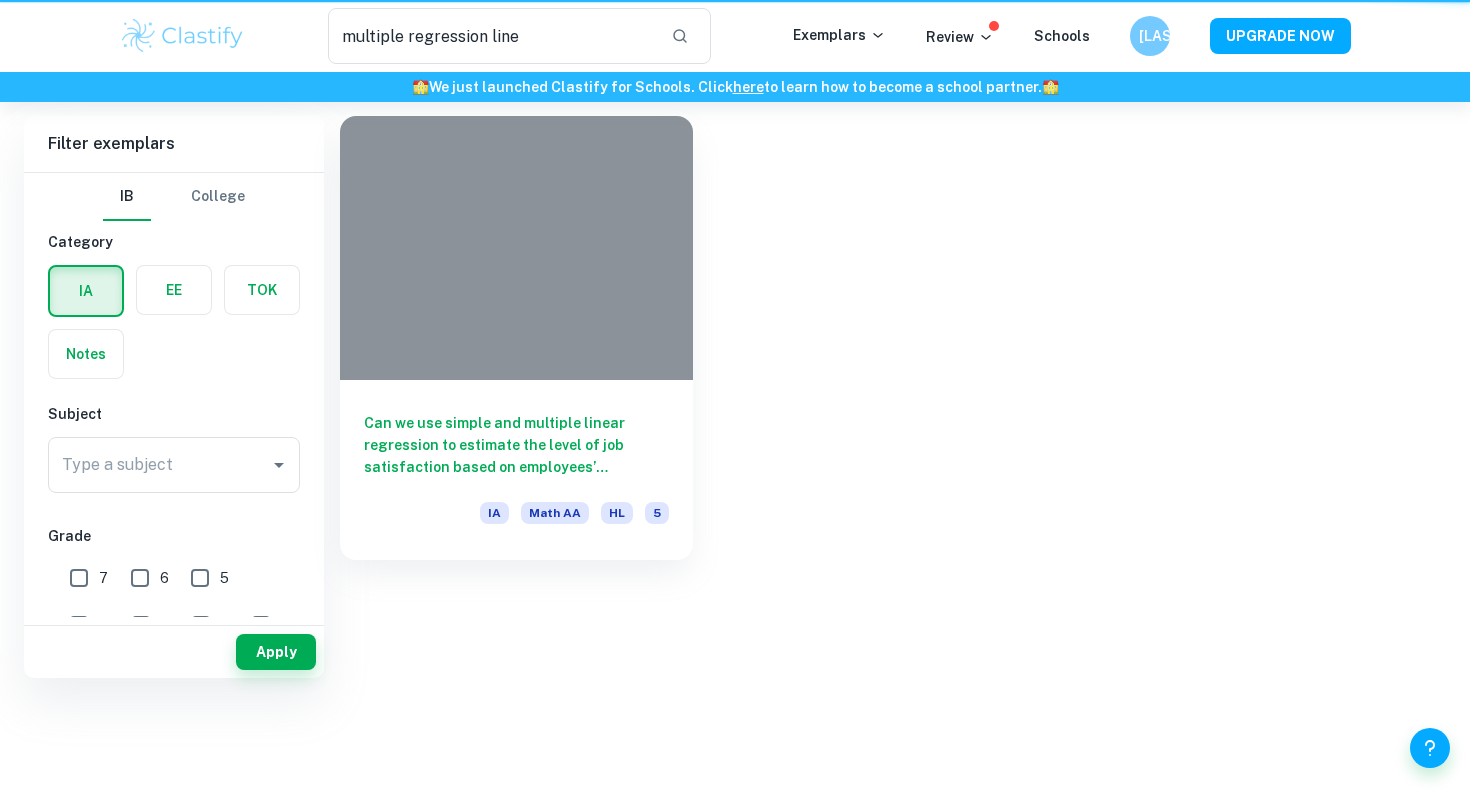 scroll, scrollTop: 0, scrollLeft: 0, axis: both 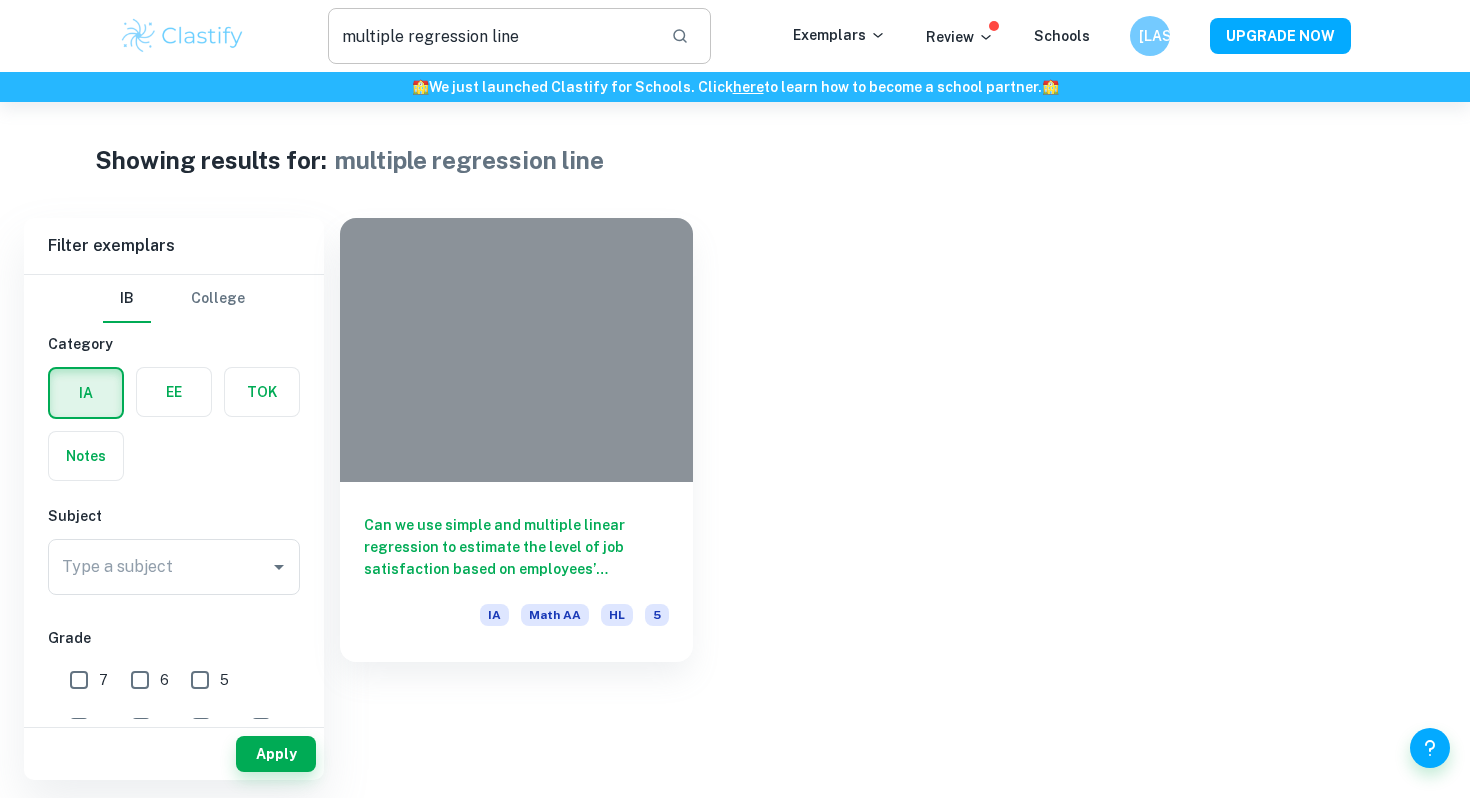 click on "multiple regression line" at bounding box center [491, 36] 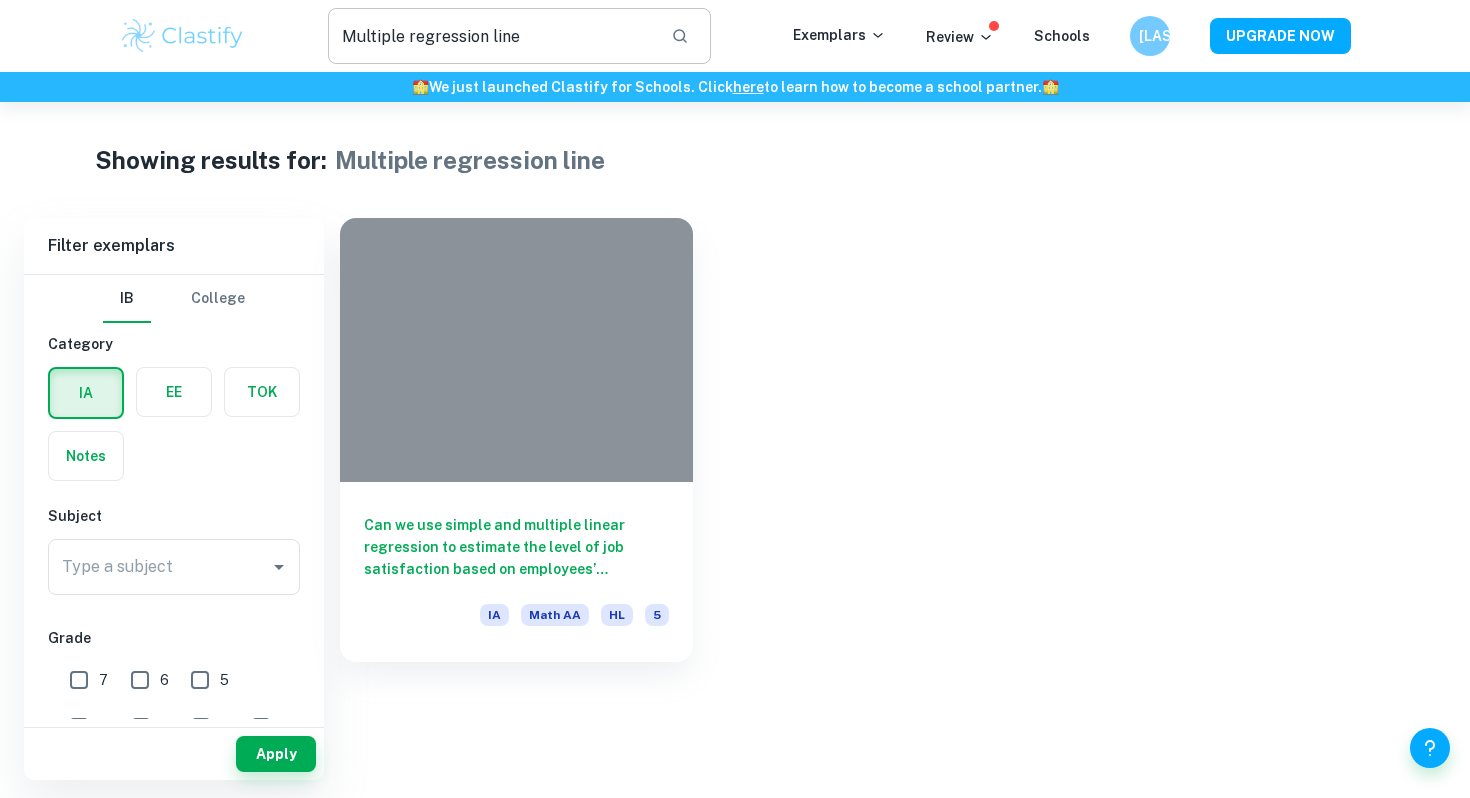 click 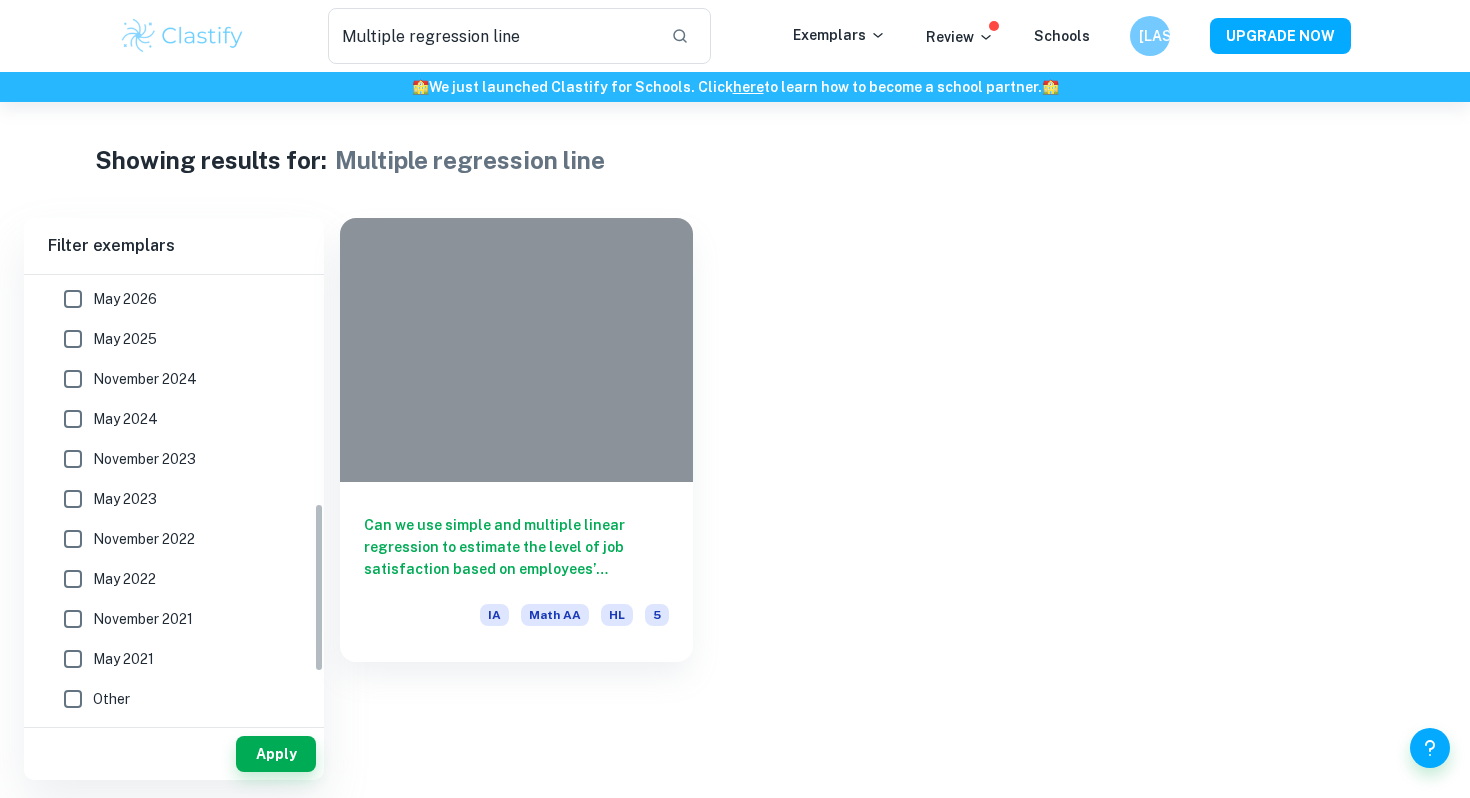 scroll, scrollTop: 0, scrollLeft: 0, axis: both 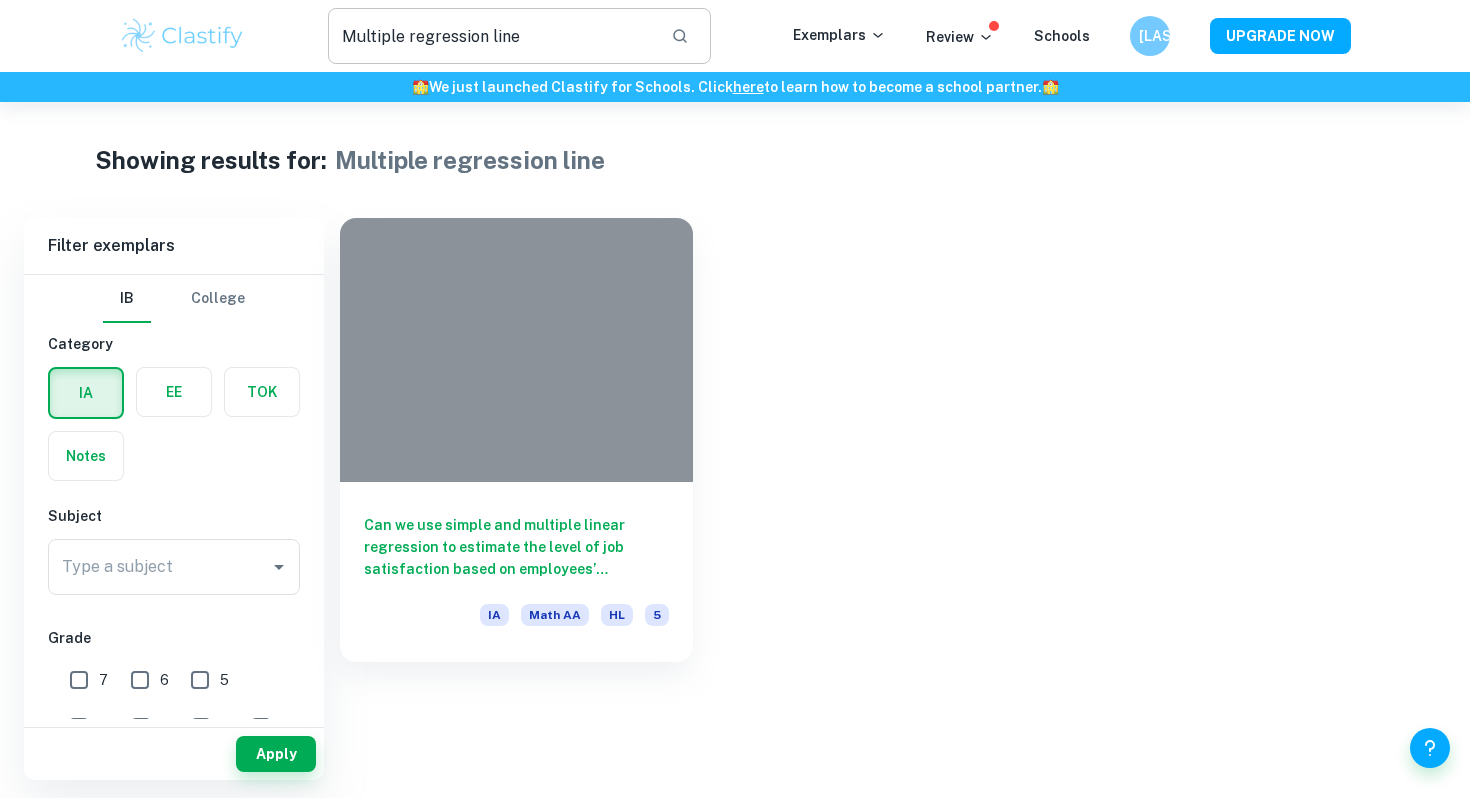 click on "Multiple regression line" at bounding box center (491, 36) 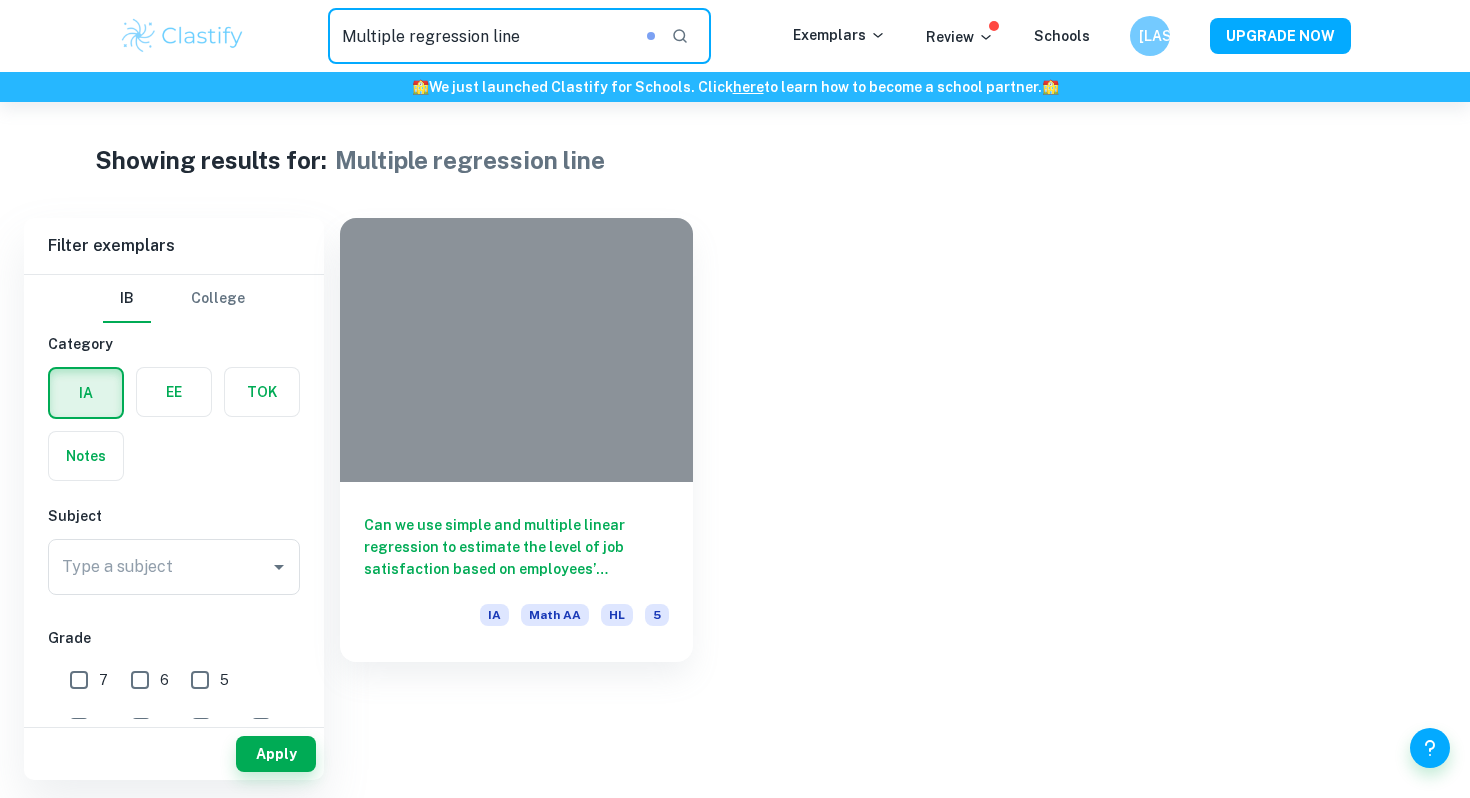 click on "Multiple regression line" at bounding box center [491, 36] 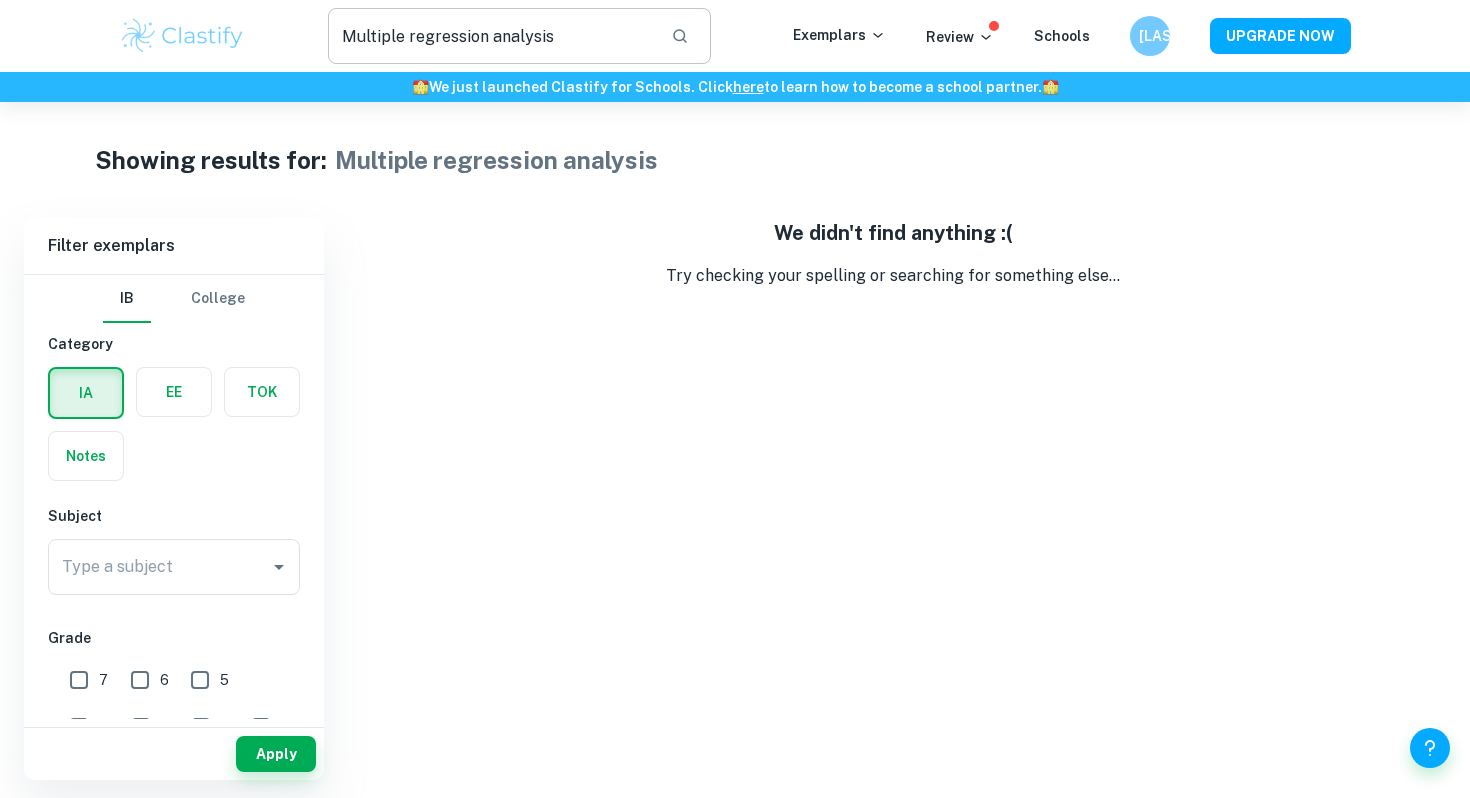 click on "Multiple regression analysis" at bounding box center [491, 36] 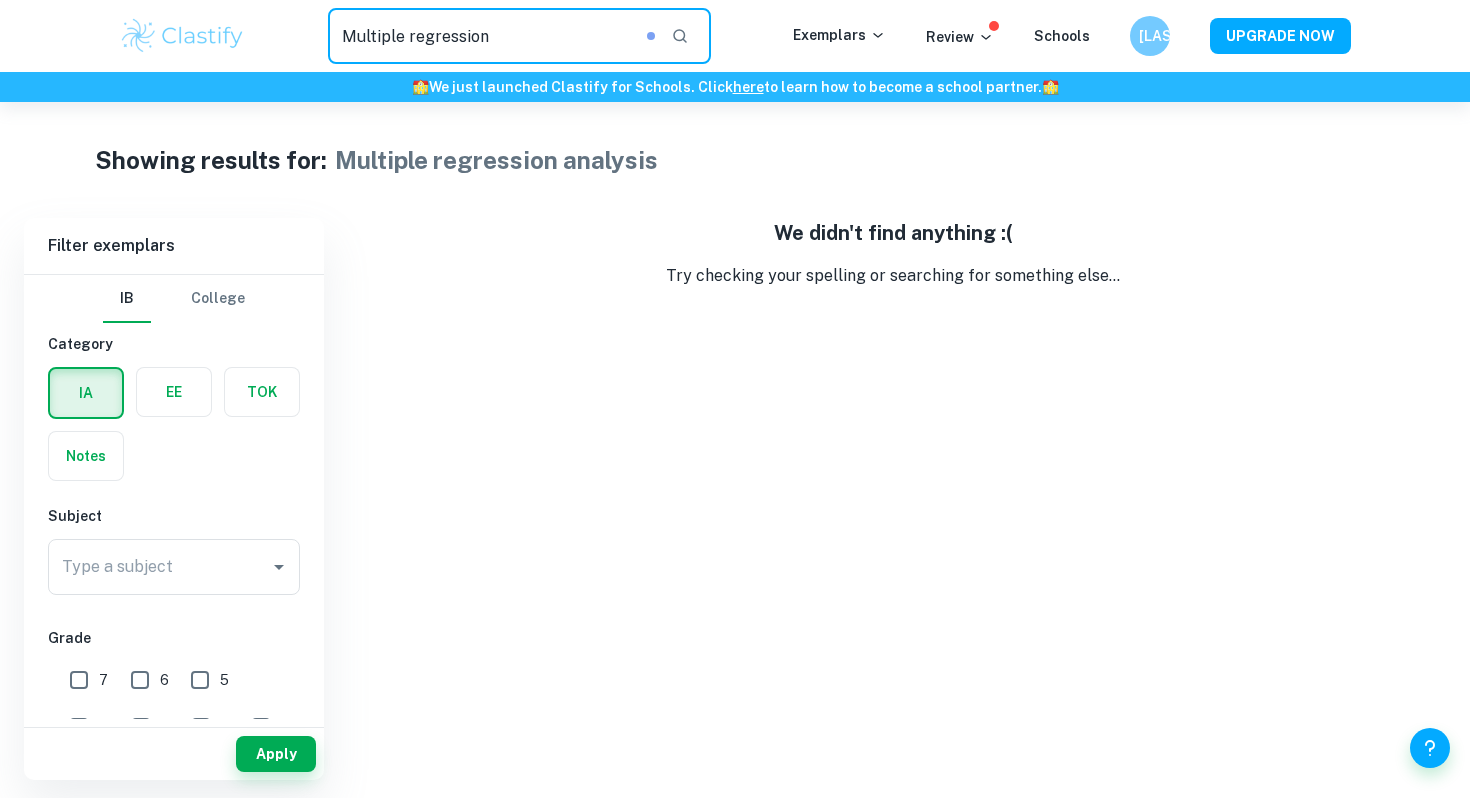 type on "Multiple regression" 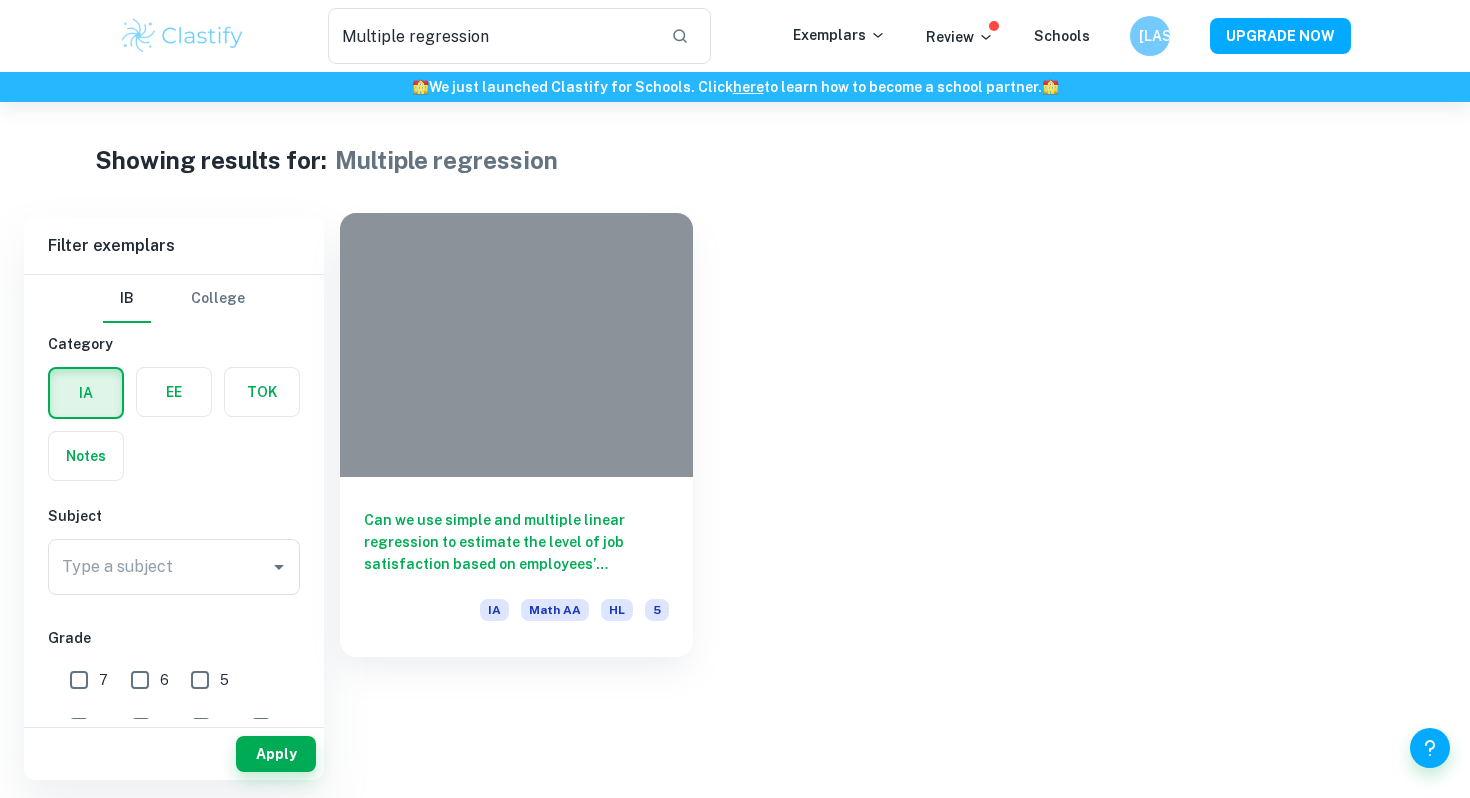 click on "Can we use simple and multiple linear regression to estimate the level of job satisfaction based on employees’ personality traits?" at bounding box center (516, 542) 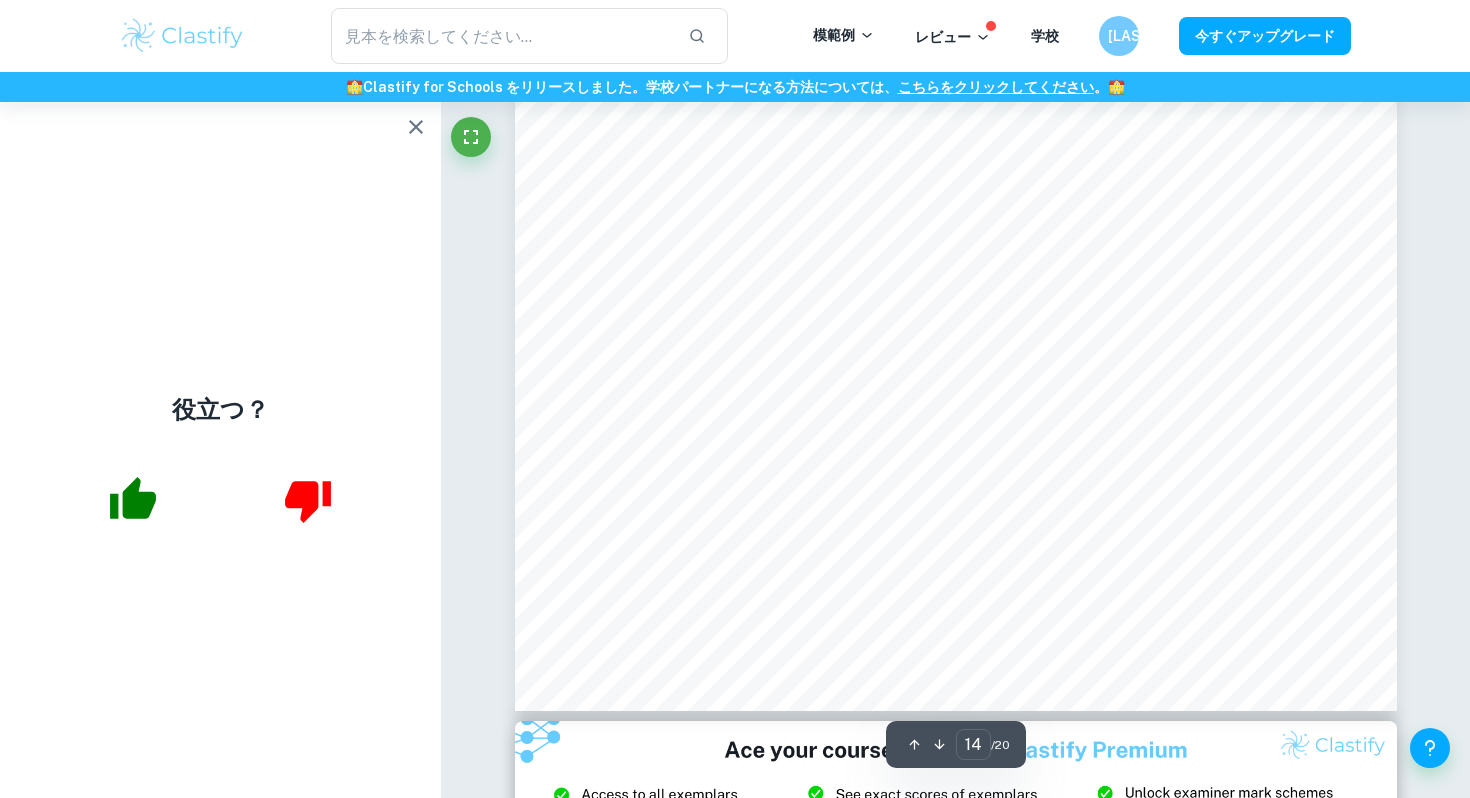 scroll, scrollTop: 16771, scrollLeft: 0, axis: vertical 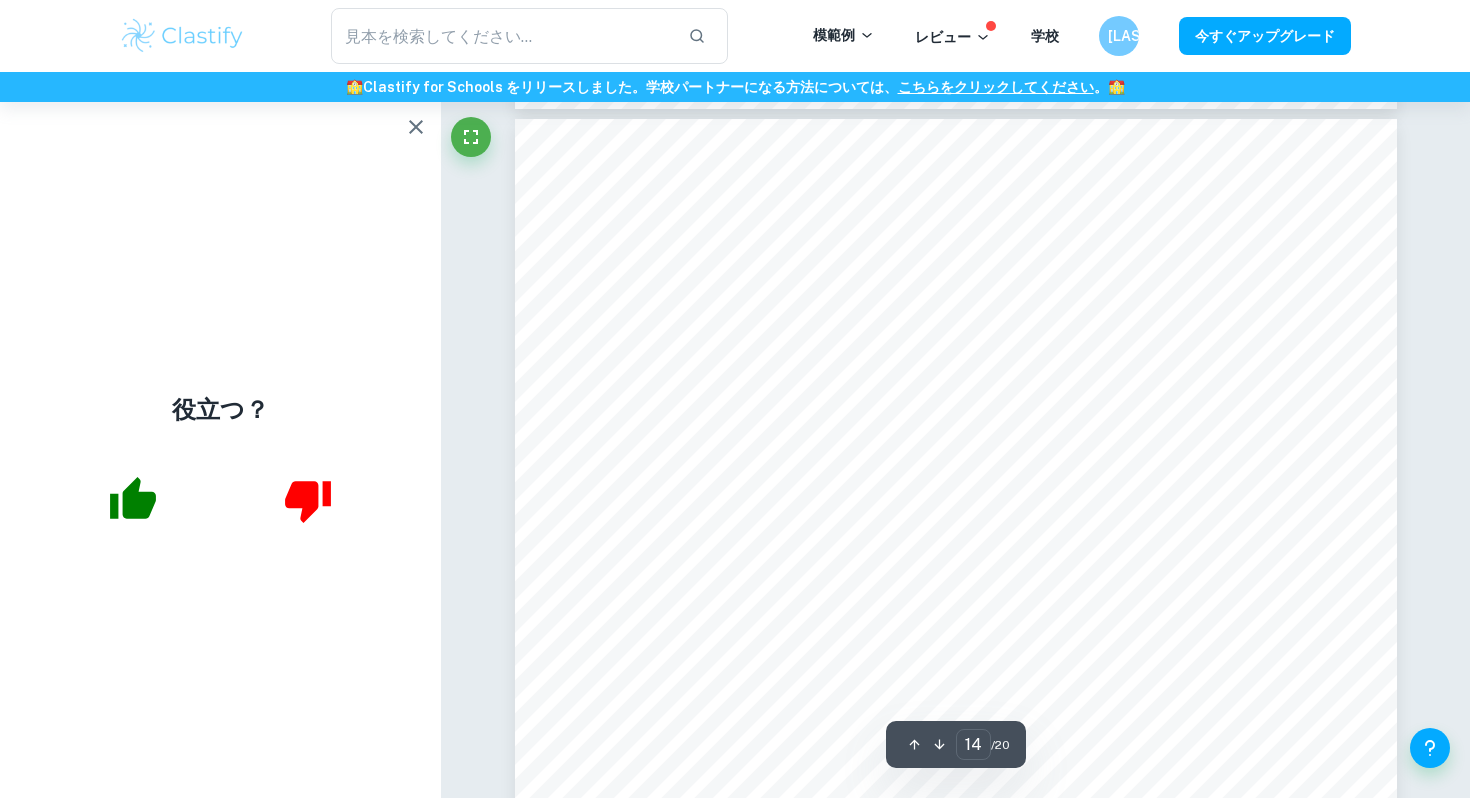 click 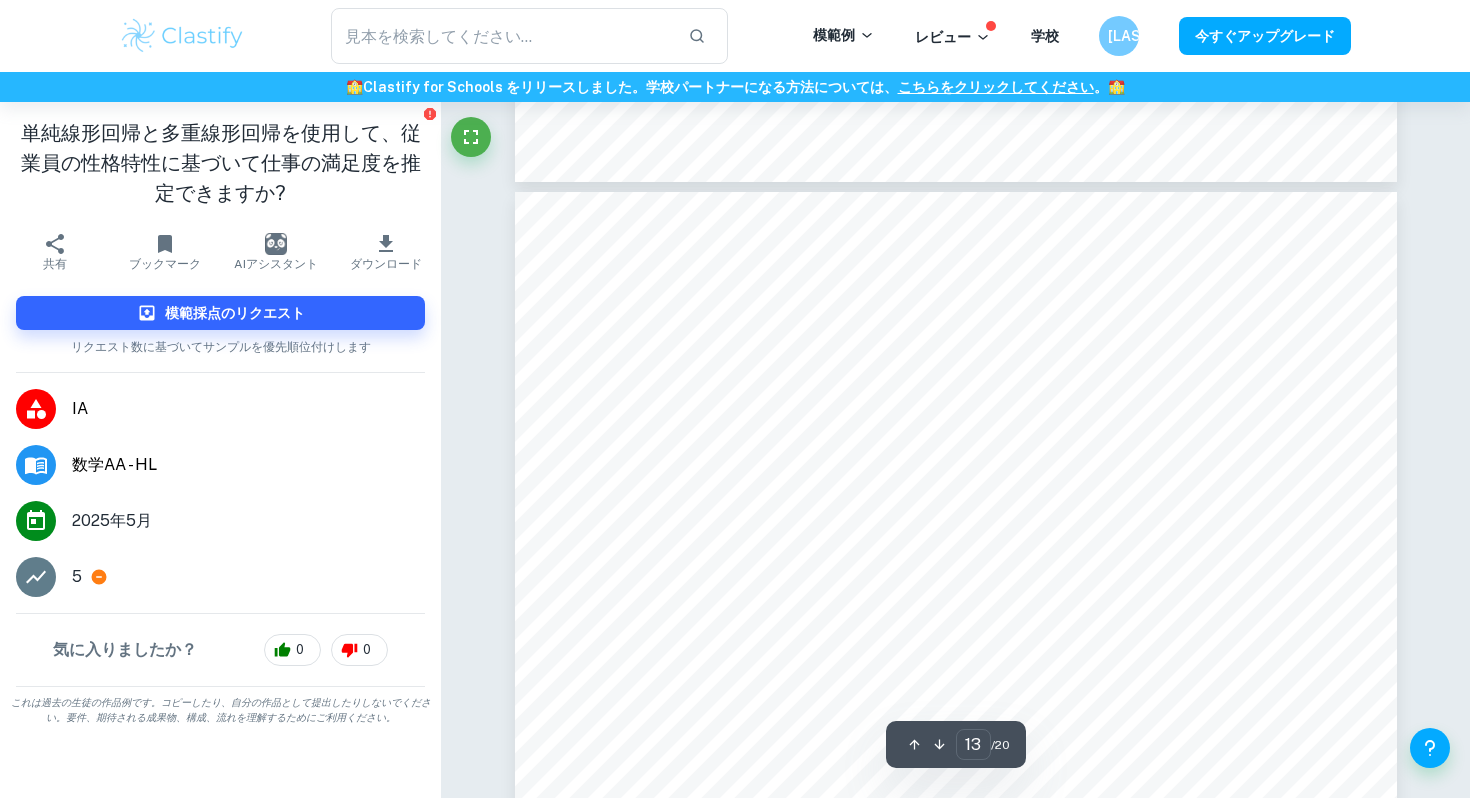type on "12" 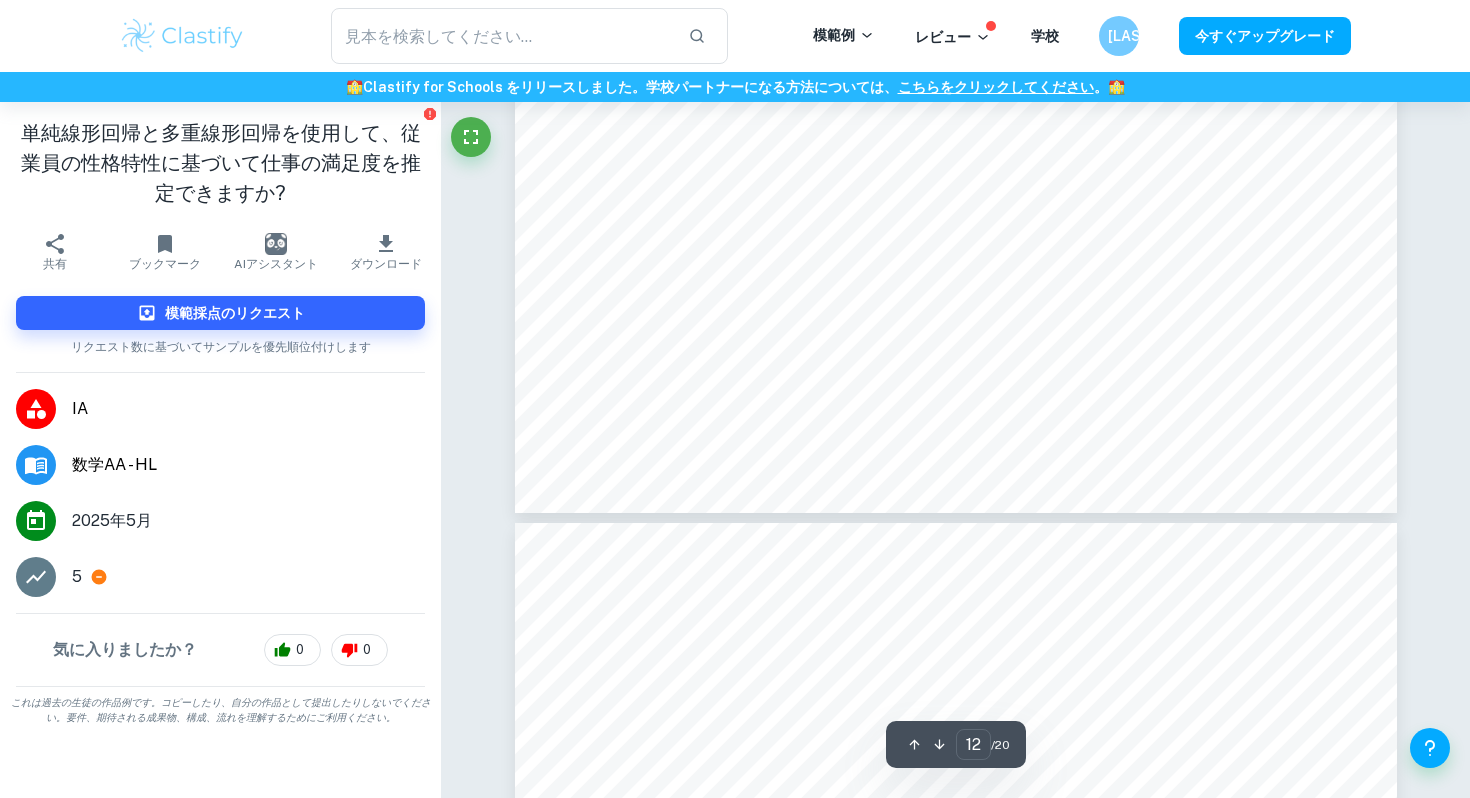 scroll, scrollTop: 14920, scrollLeft: 0, axis: vertical 